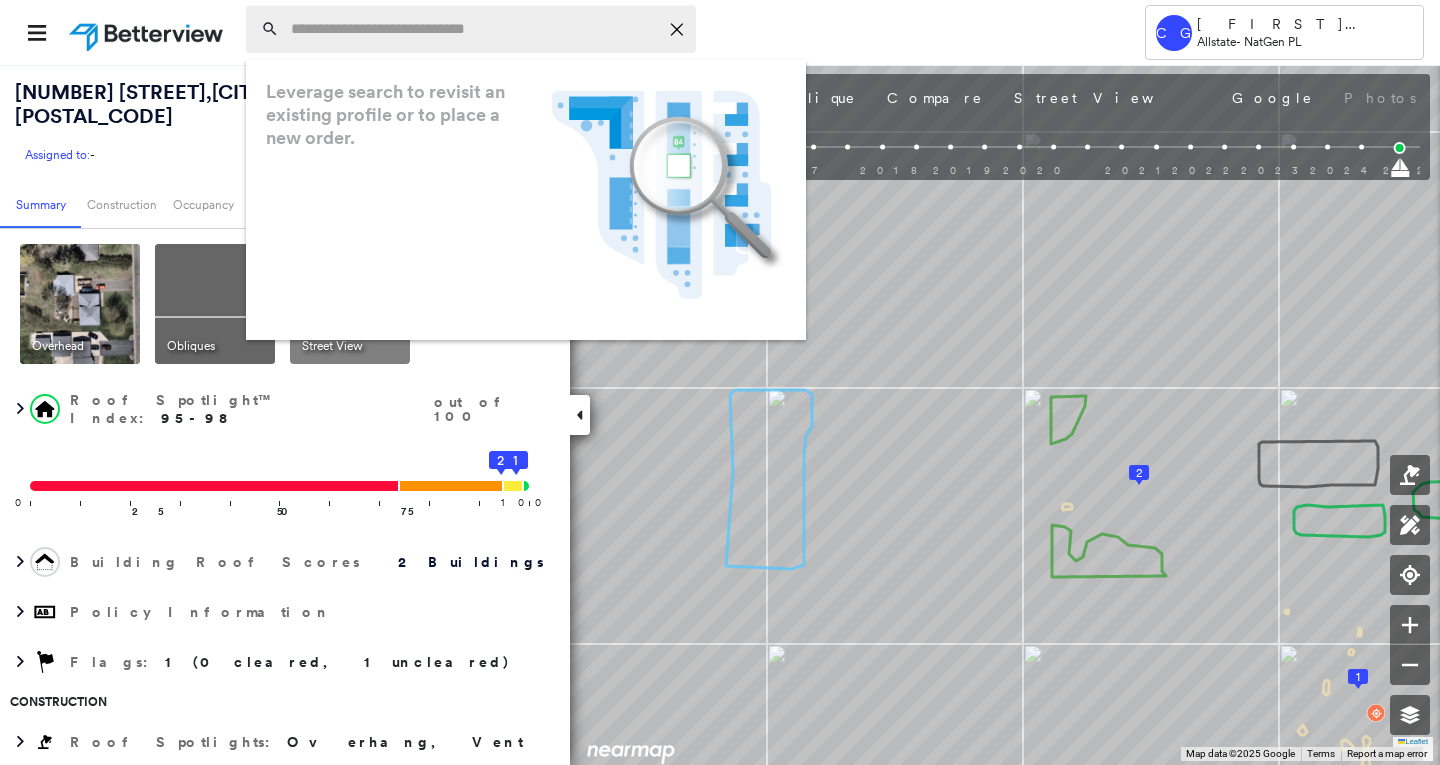 scroll, scrollTop: 0, scrollLeft: 0, axis: both 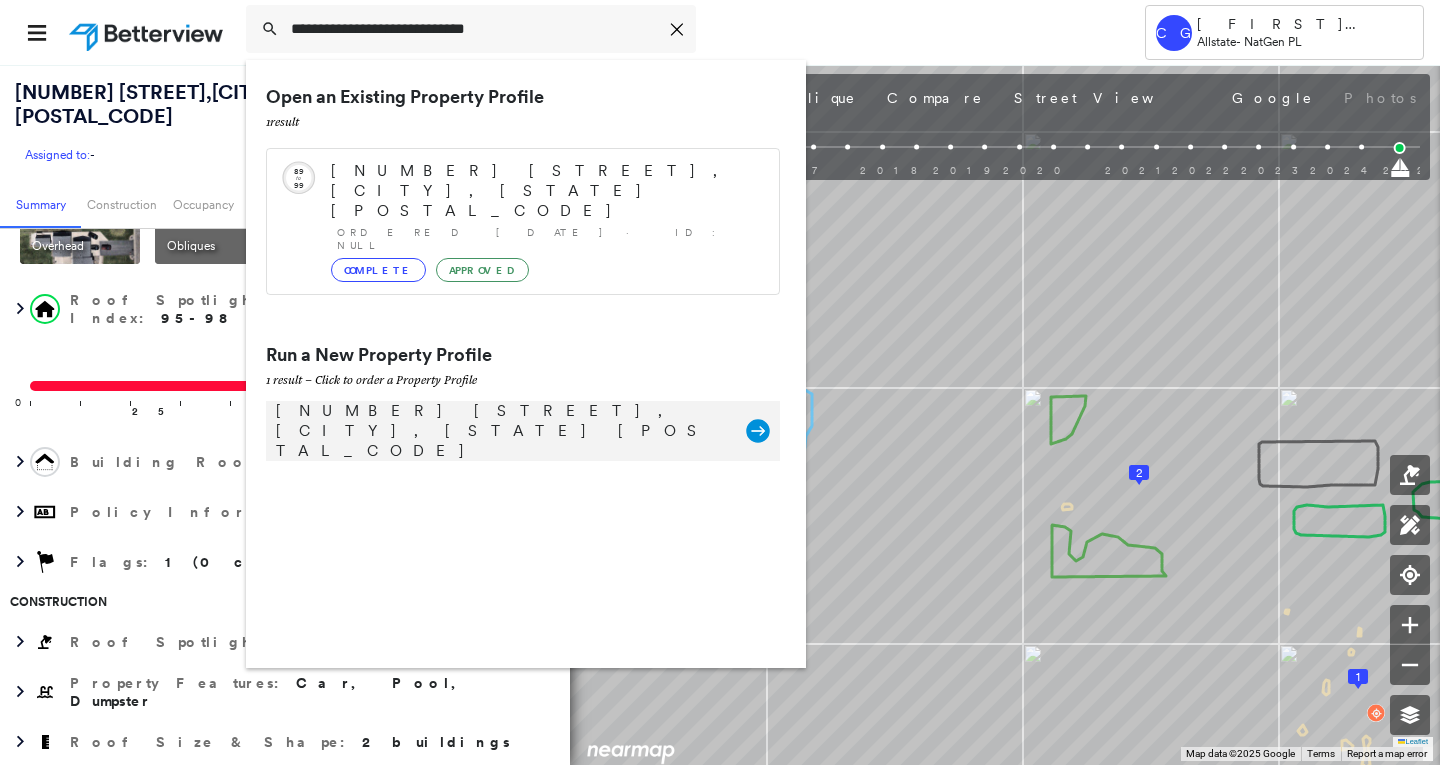 type on "**********" 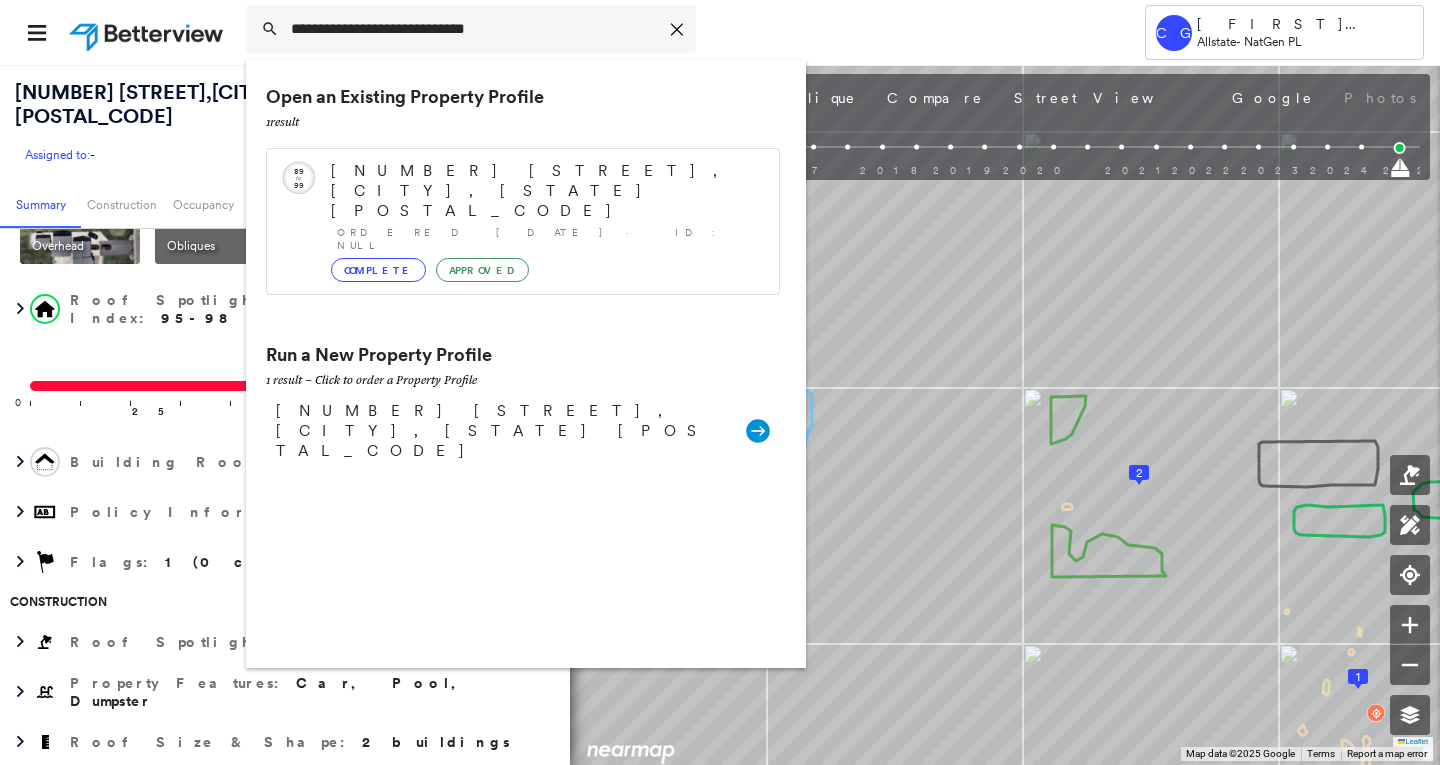 type 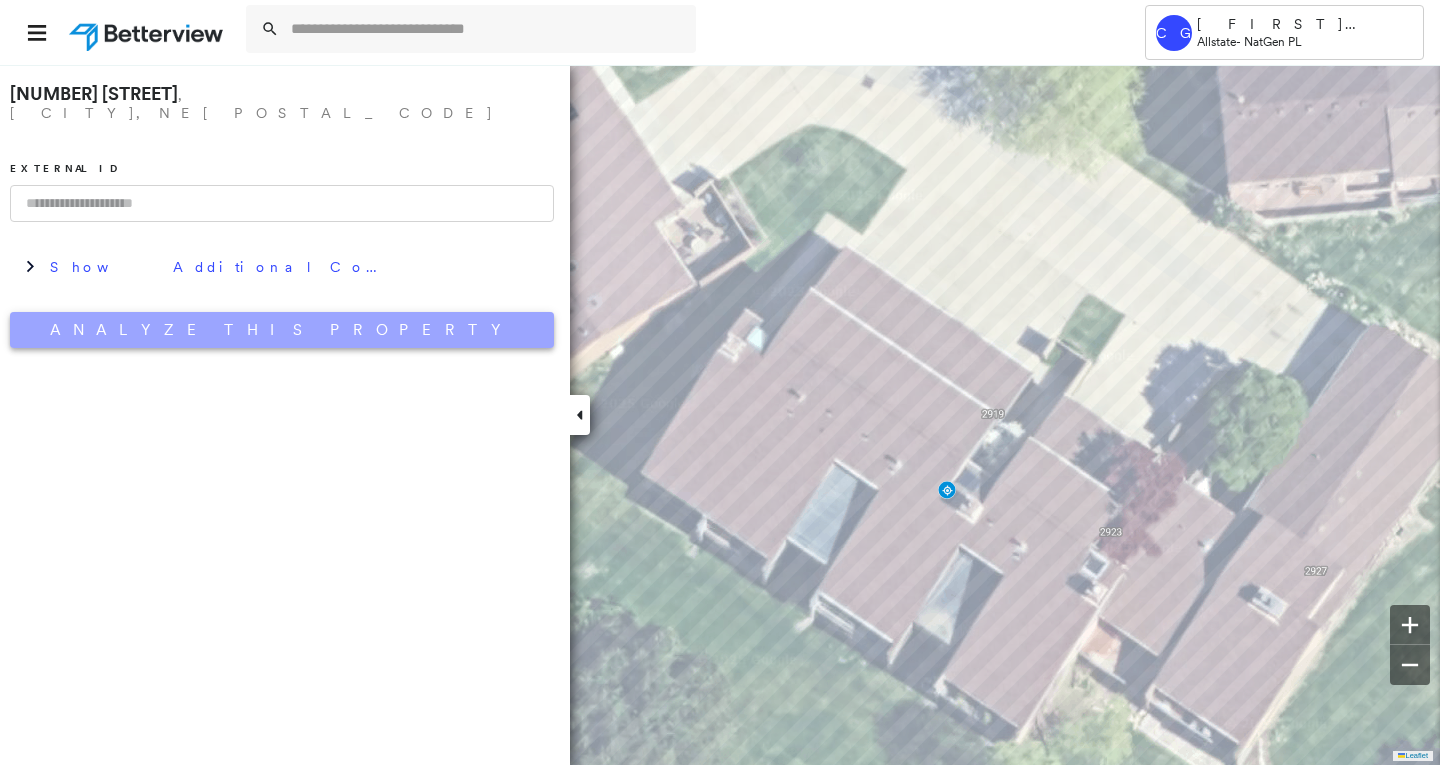 click on "Analyze This Property" at bounding box center (282, 330) 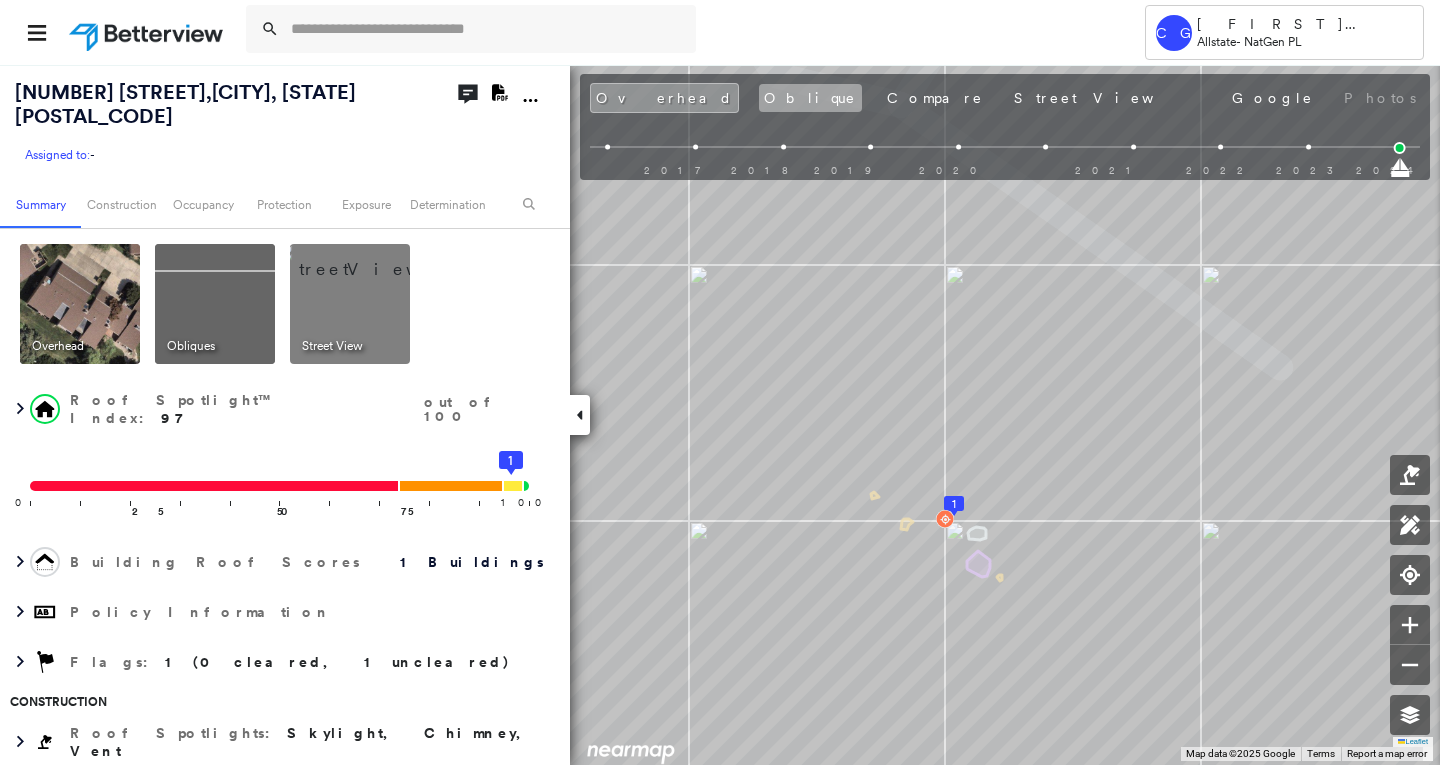 click on "Oblique" at bounding box center (810, 98) 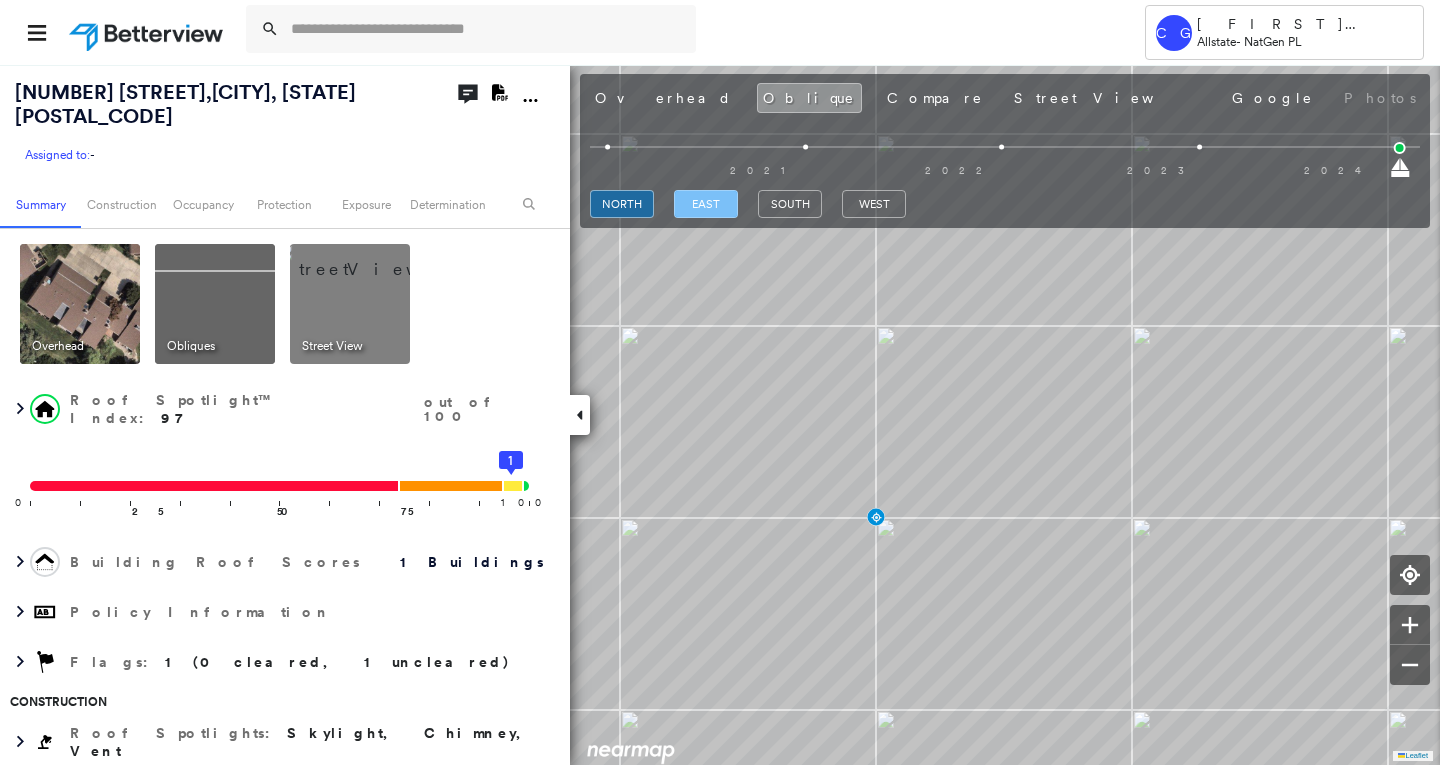 click on "east" at bounding box center (706, 204) 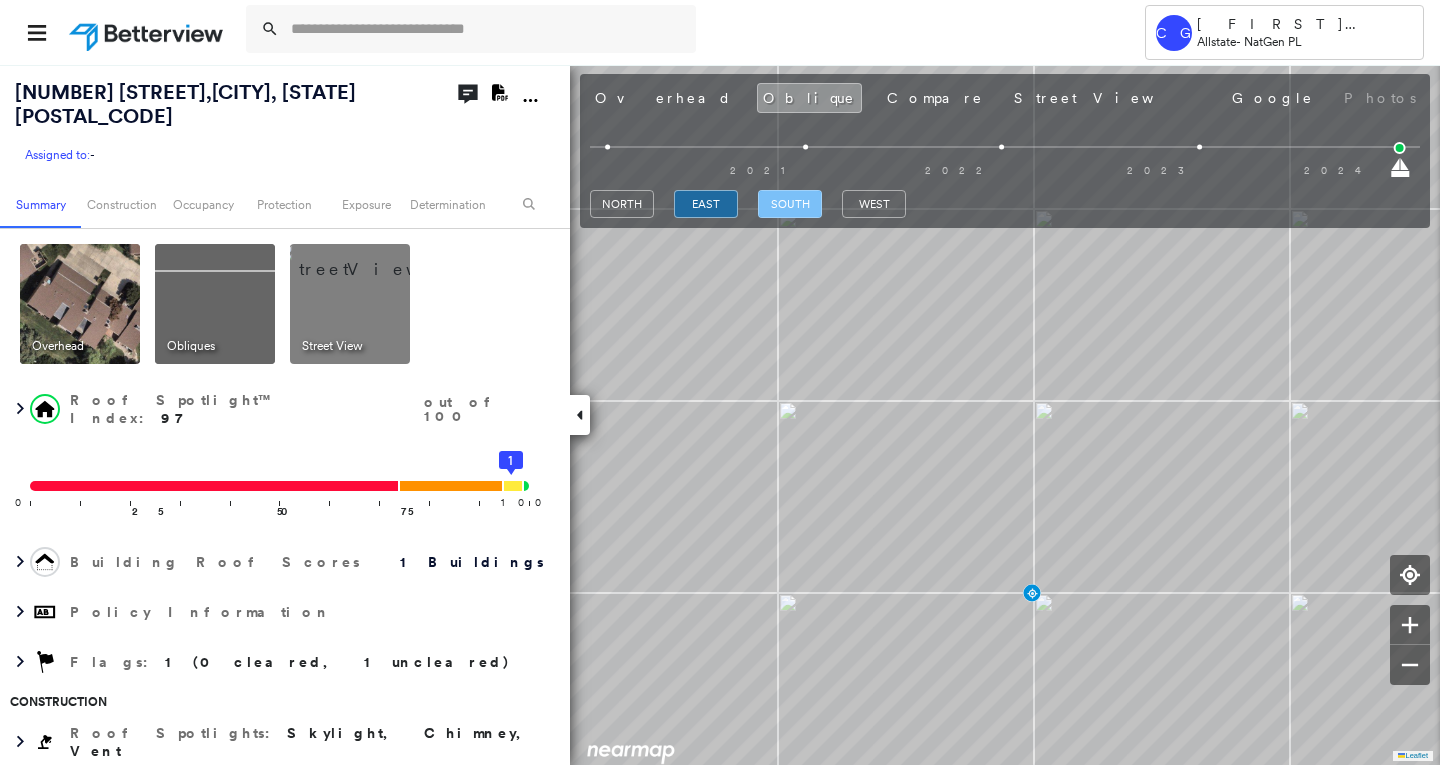 click on "south" at bounding box center (790, 204) 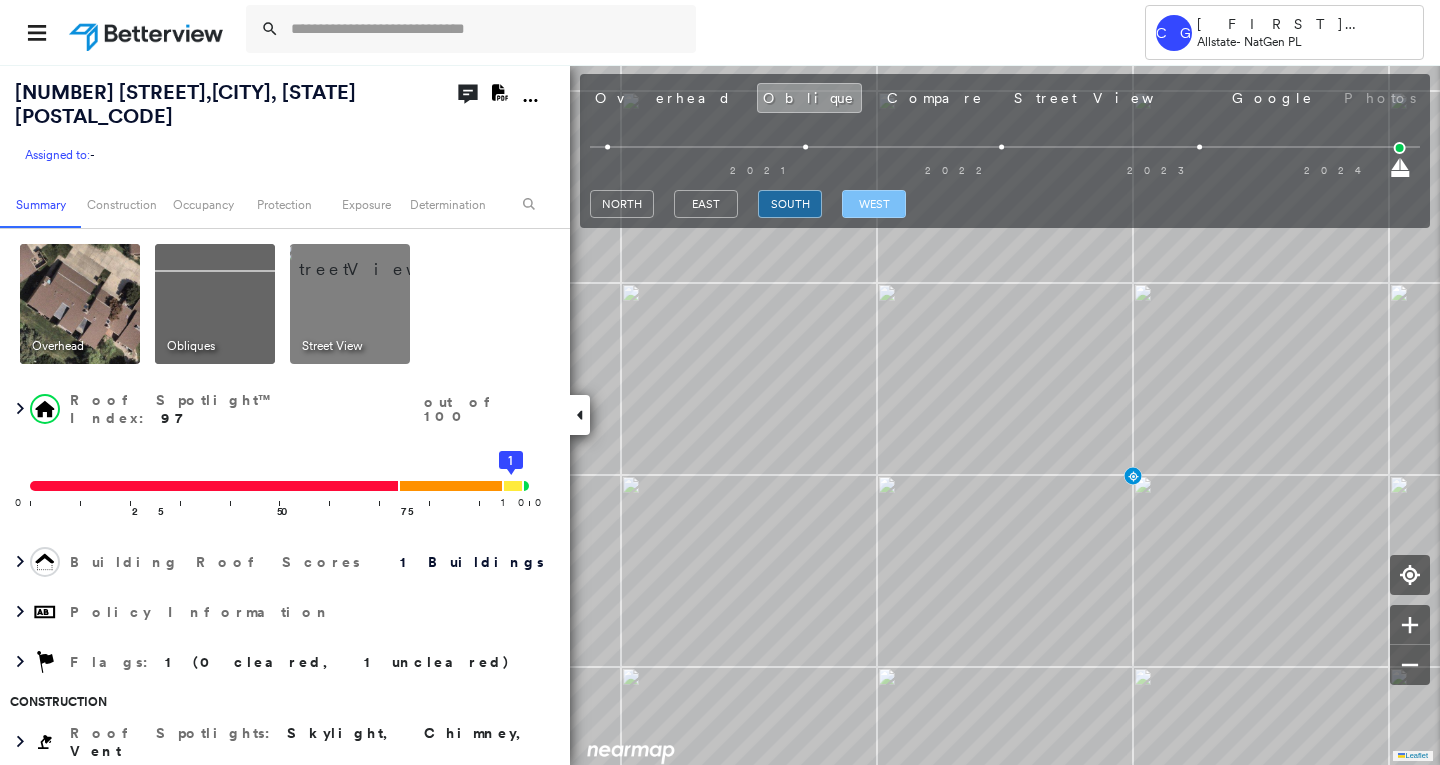 click on "west" at bounding box center [874, 204] 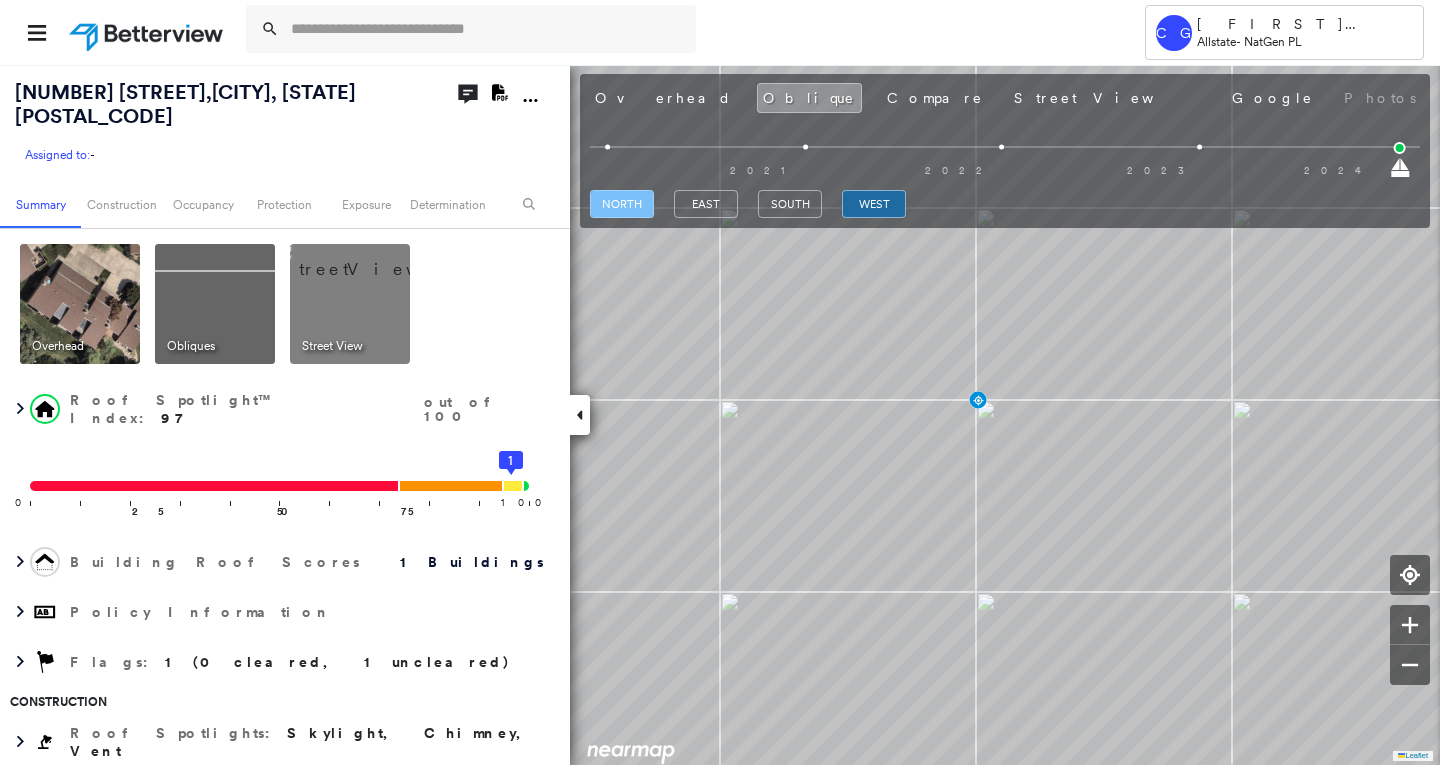click on "north" at bounding box center [622, 204] 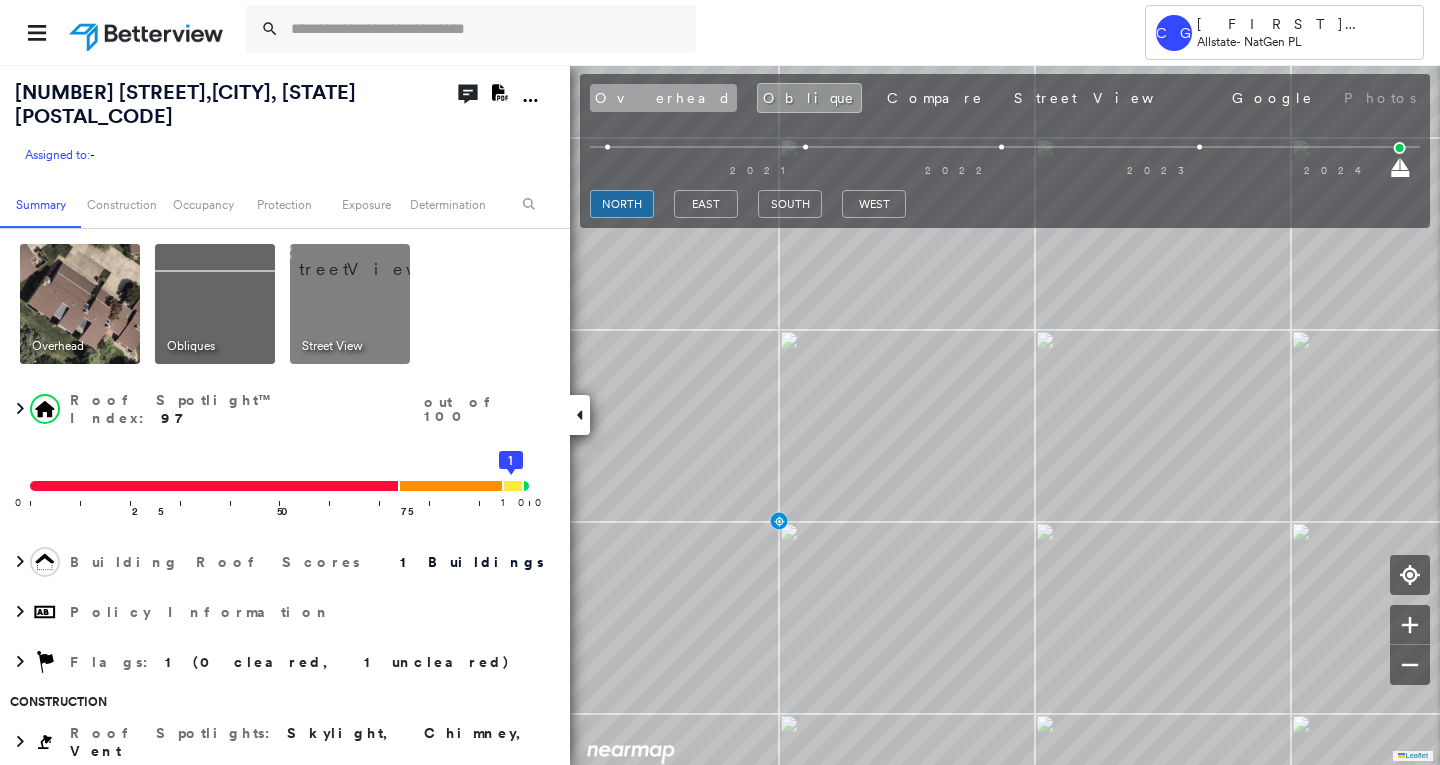 click on "Overhead" at bounding box center [663, 98] 